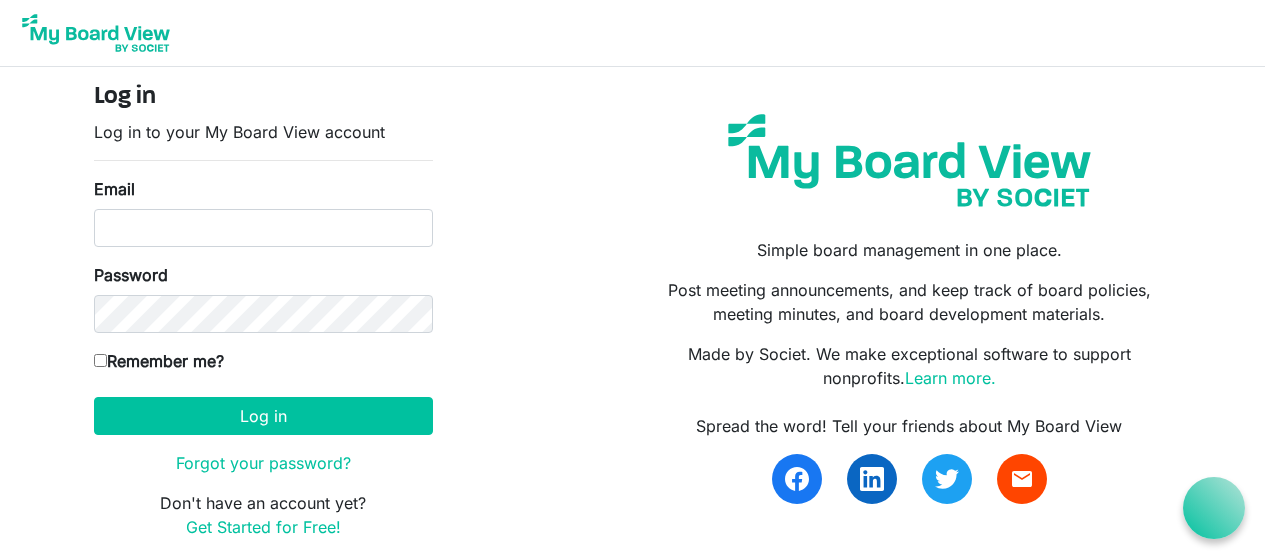 scroll, scrollTop: 0, scrollLeft: 0, axis: both 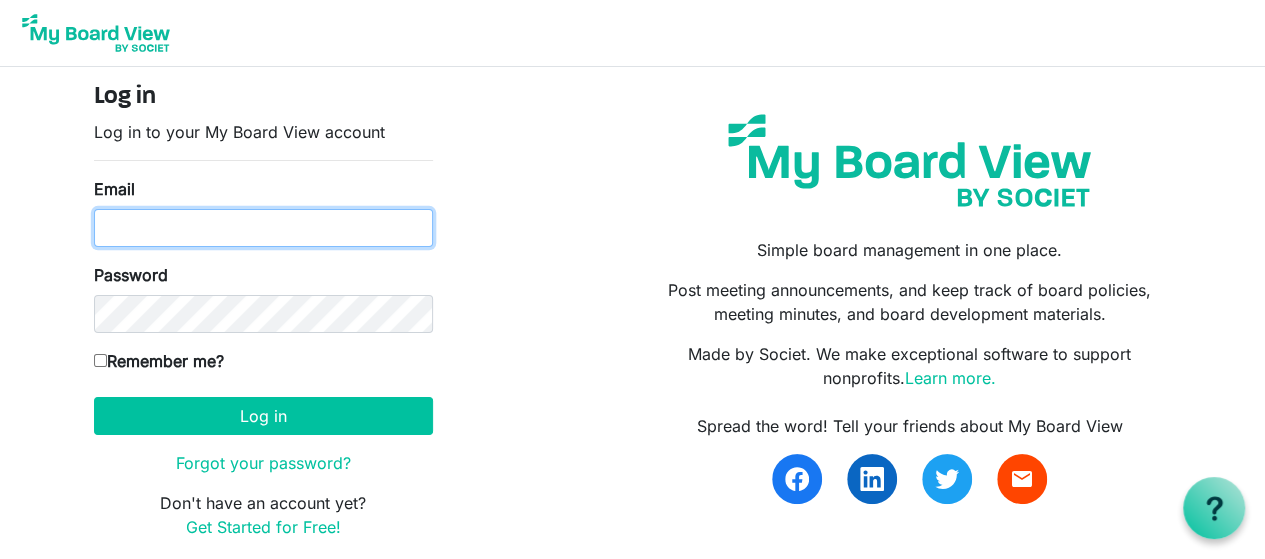 type on "kimvoyle@voyle.com" 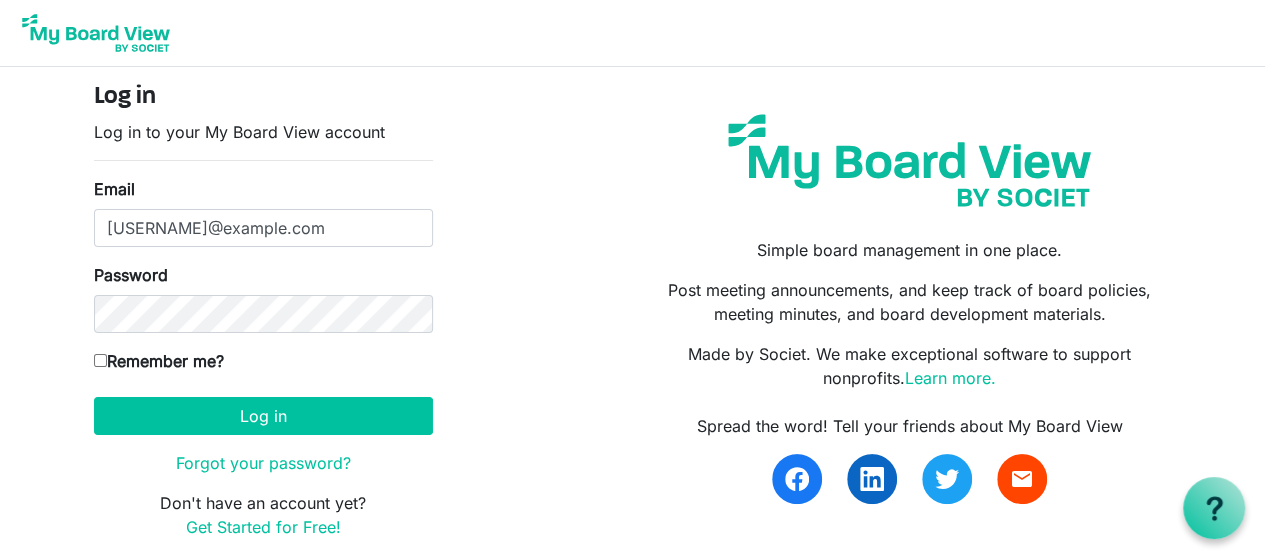 click on "Remember me?" at bounding box center (159, 361) 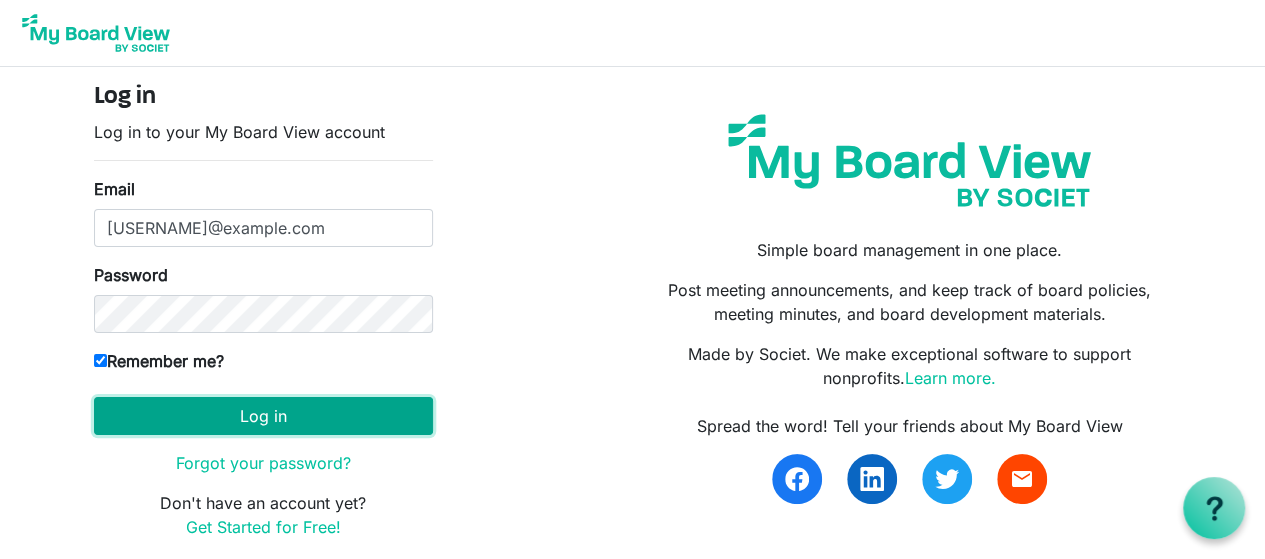click on "Log in" at bounding box center (263, 416) 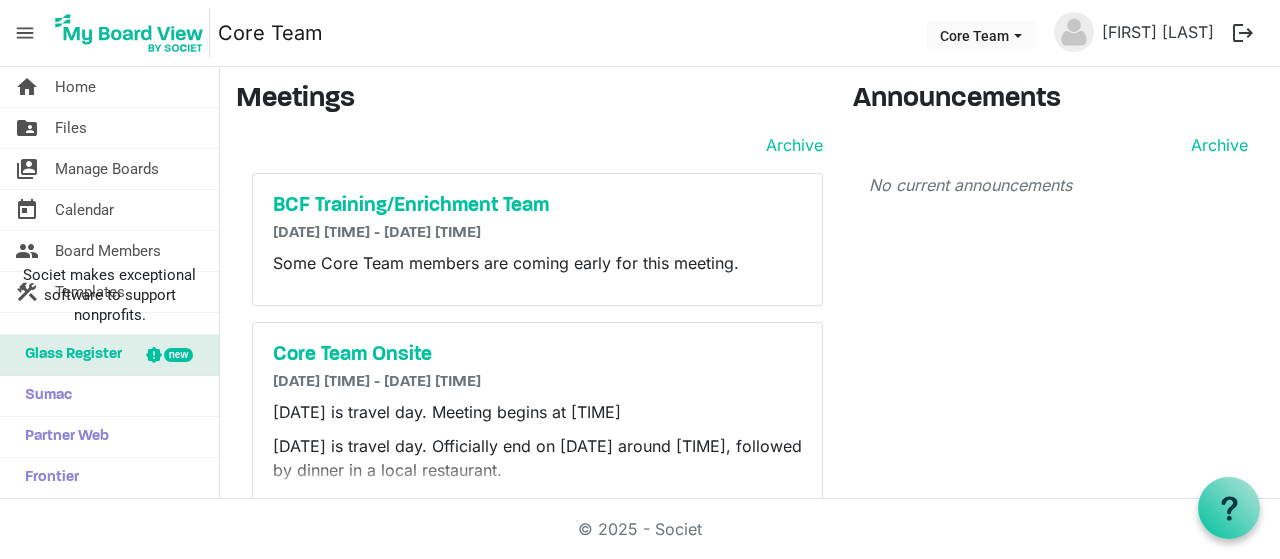 scroll, scrollTop: 0, scrollLeft: 0, axis: both 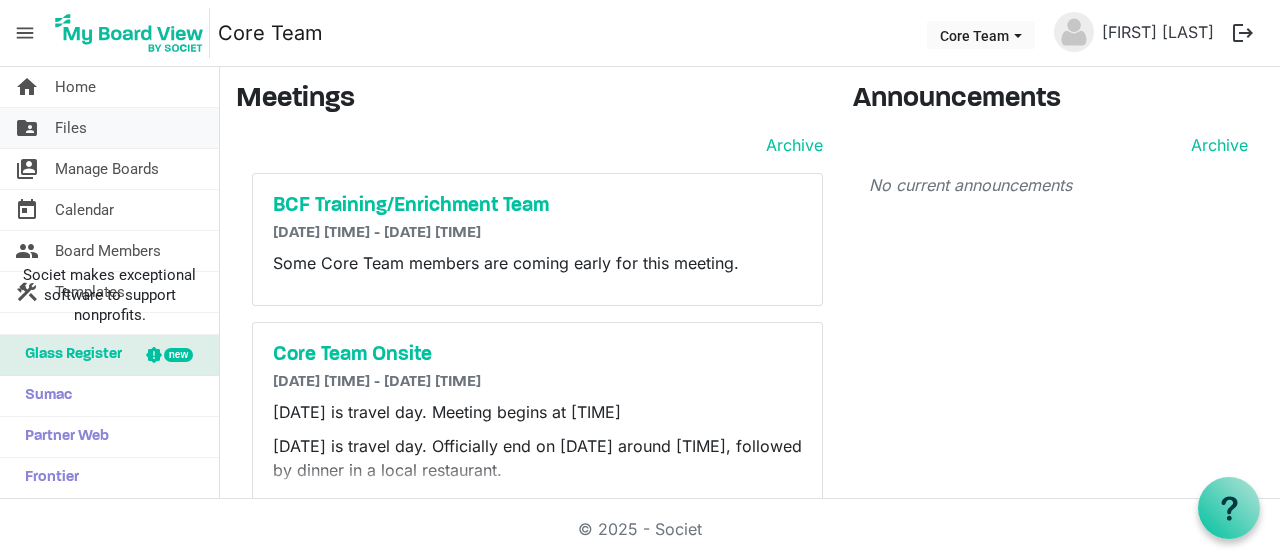 click on "folder_shared
Files" at bounding box center (109, 128) 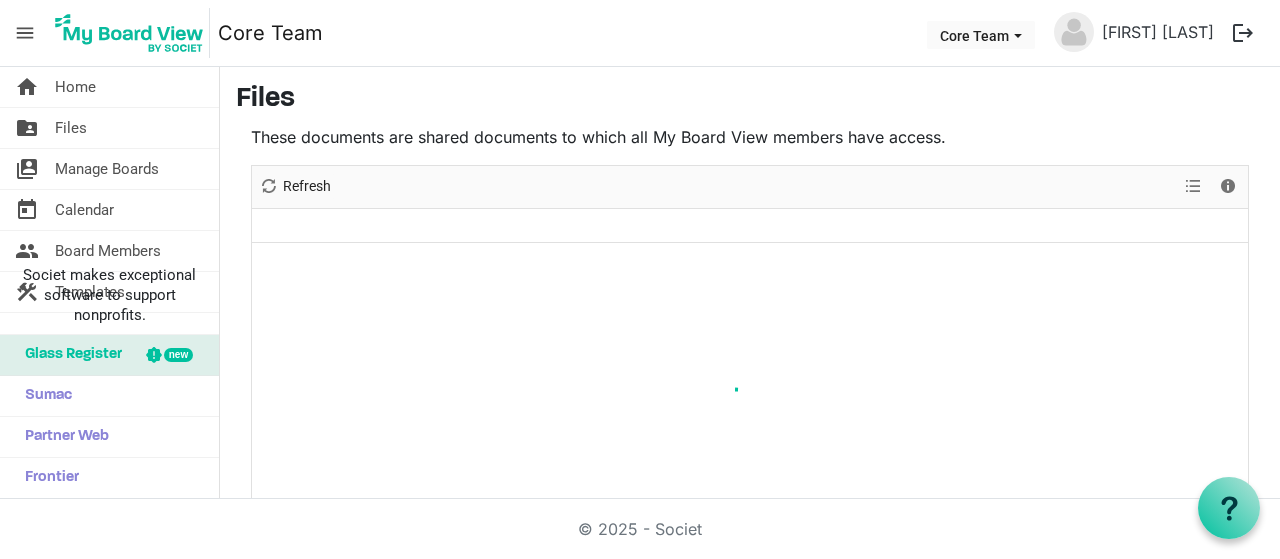 scroll, scrollTop: 0, scrollLeft: 0, axis: both 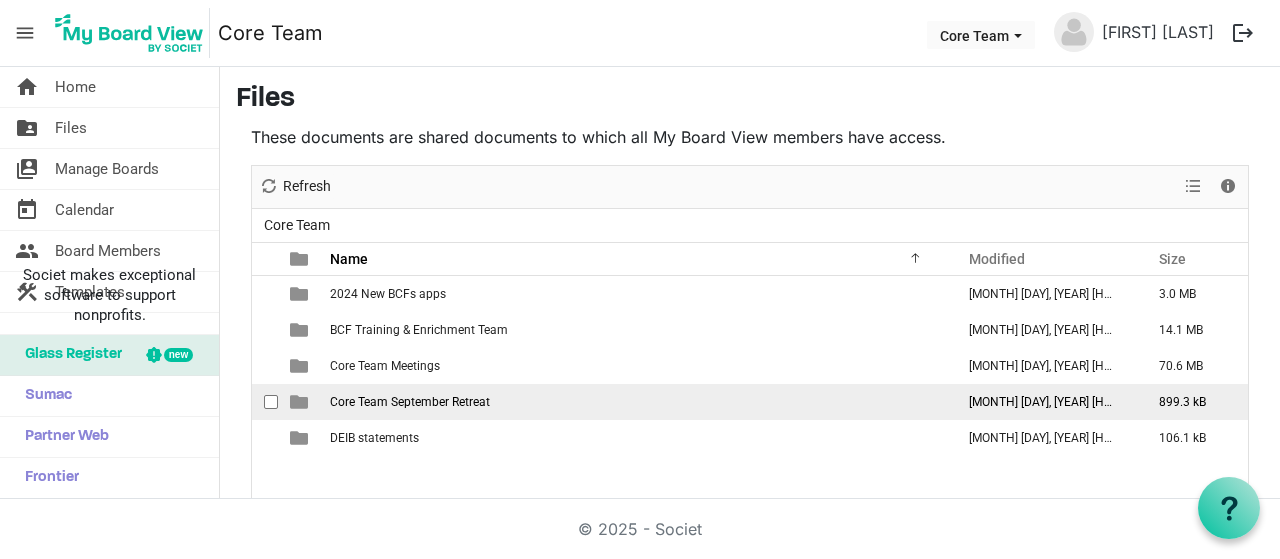 click on "Core Team September Retreat" at bounding box center (410, 402) 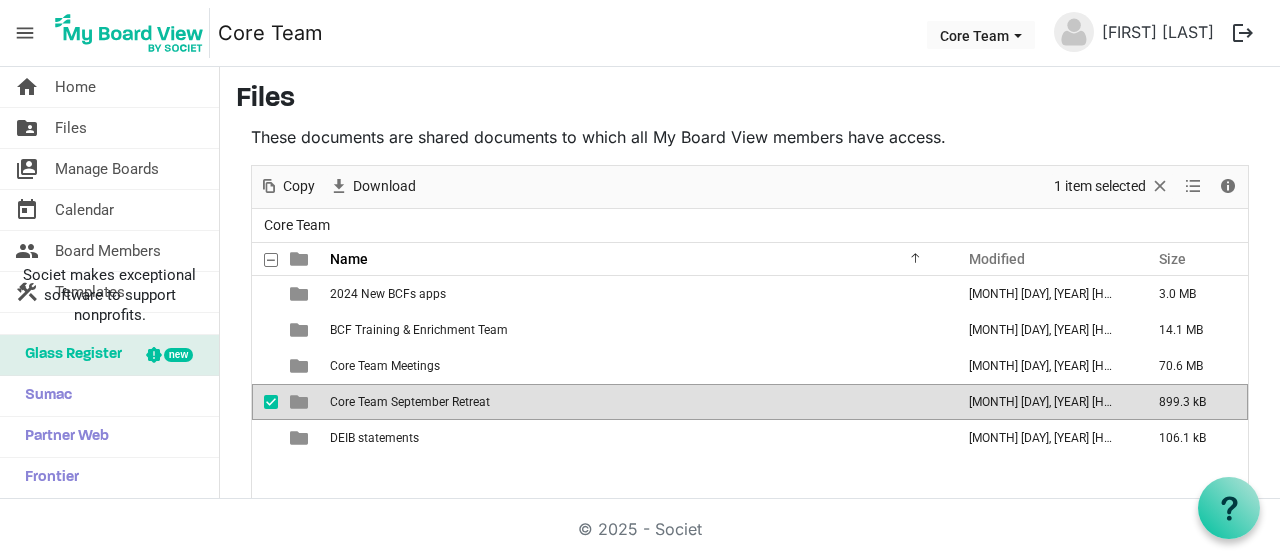 click on "Core Team September Retreat" at bounding box center (410, 402) 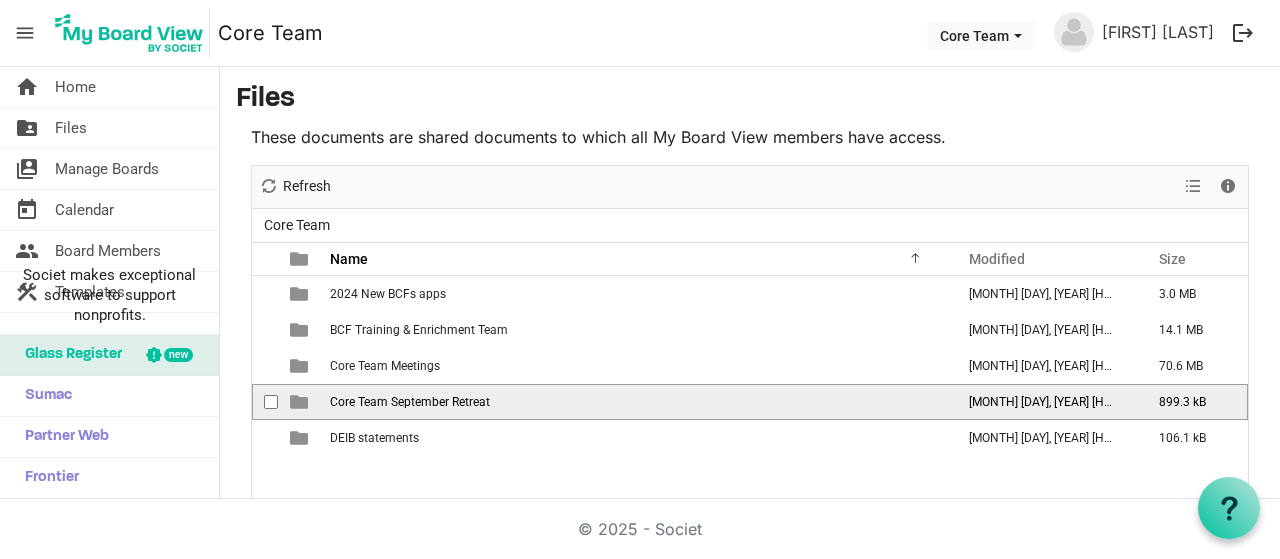 click on "Core Team September Retreat" at bounding box center (410, 402) 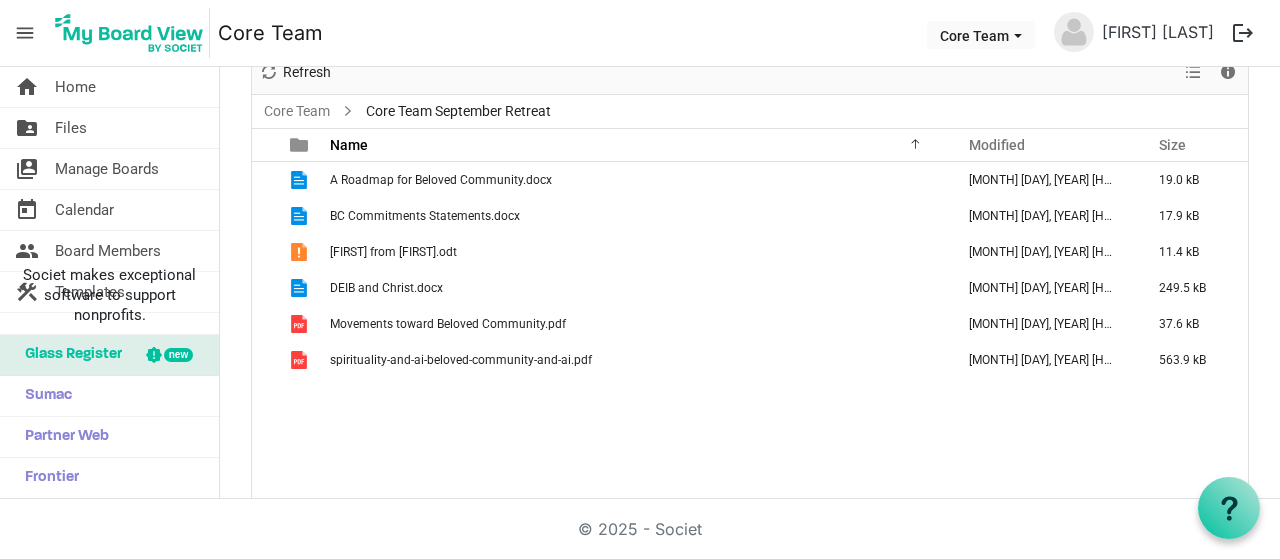 scroll, scrollTop: 14, scrollLeft: 0, axis: vertical 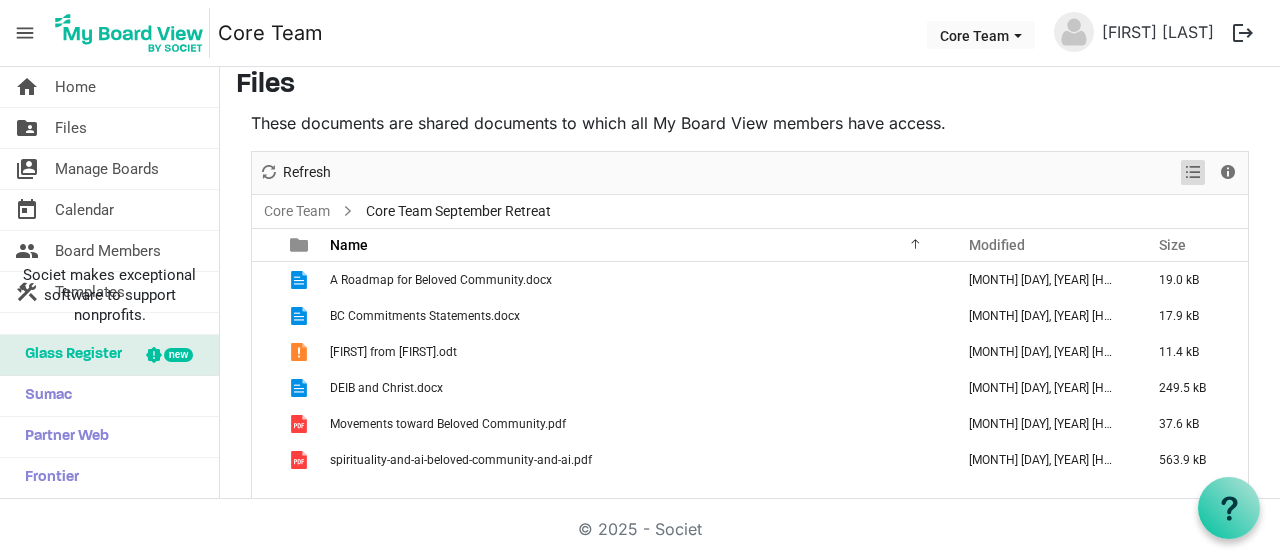 click at bounding box center [1193, 172] 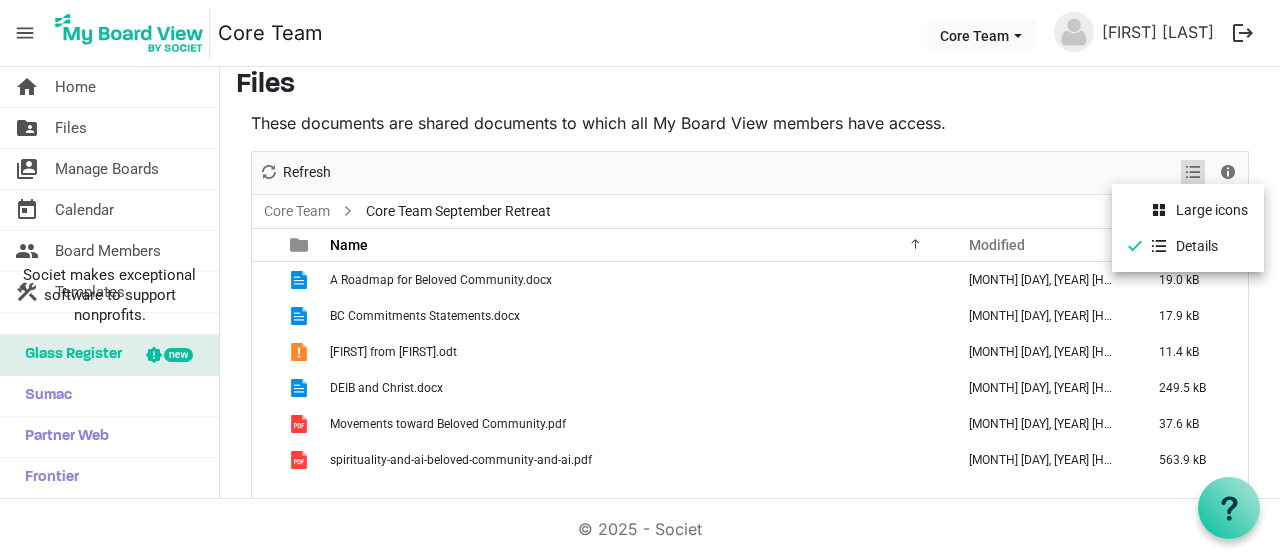 click on "Files" at bounding box center [750, 86] 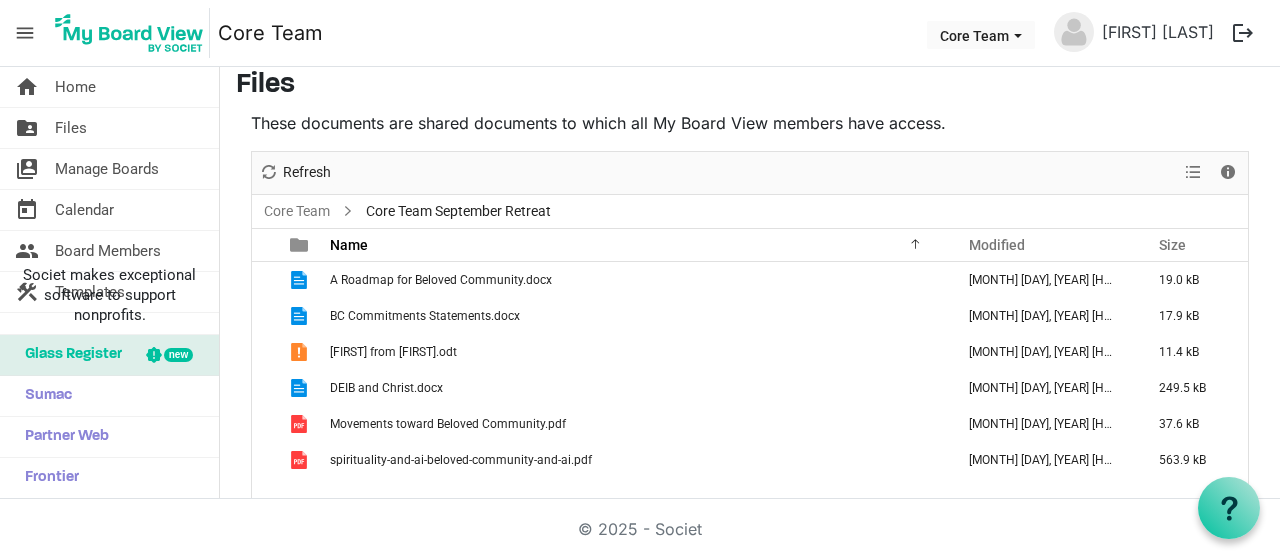 click on "menu" at bounding box center (25, 33) 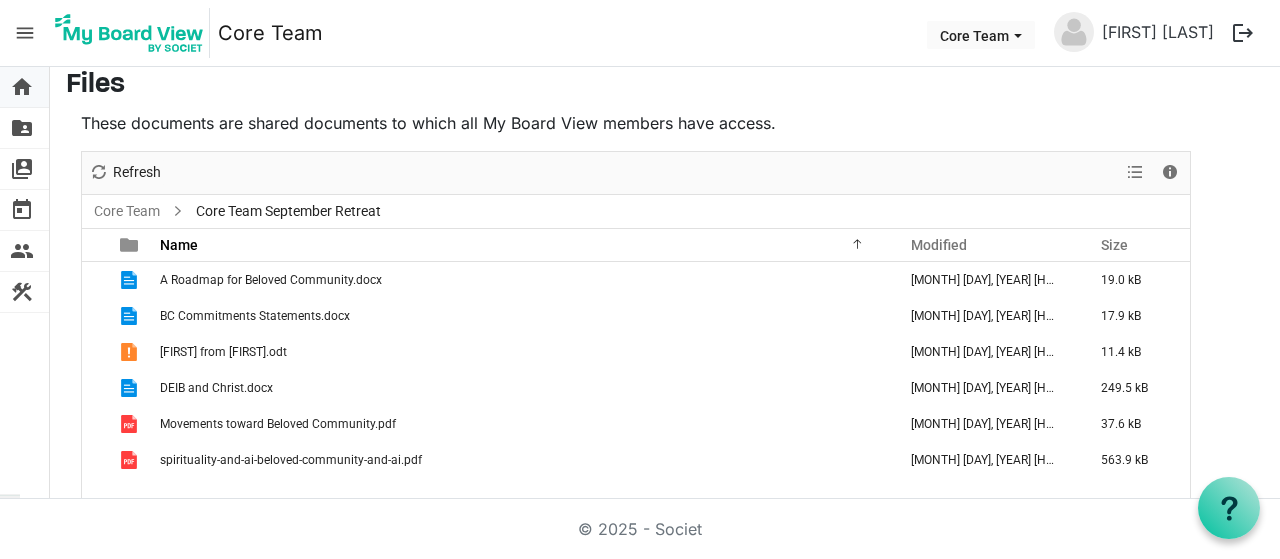 click on "home
Home" at bounding box center (24, 87) 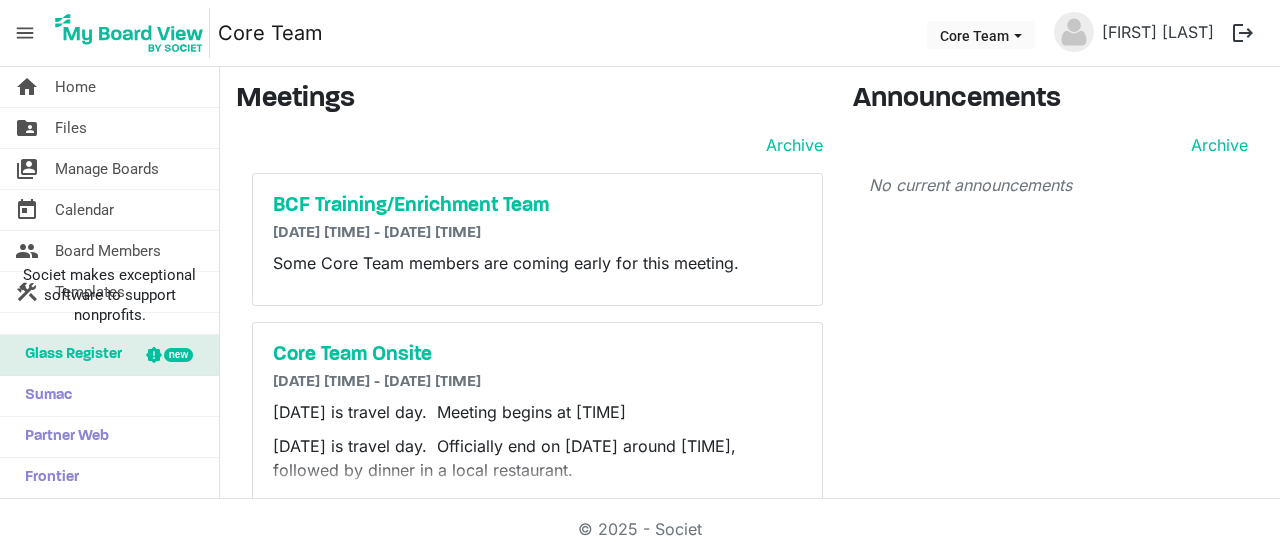 scroll, scrollTop: 0, scrollLeft: 0, axis: both 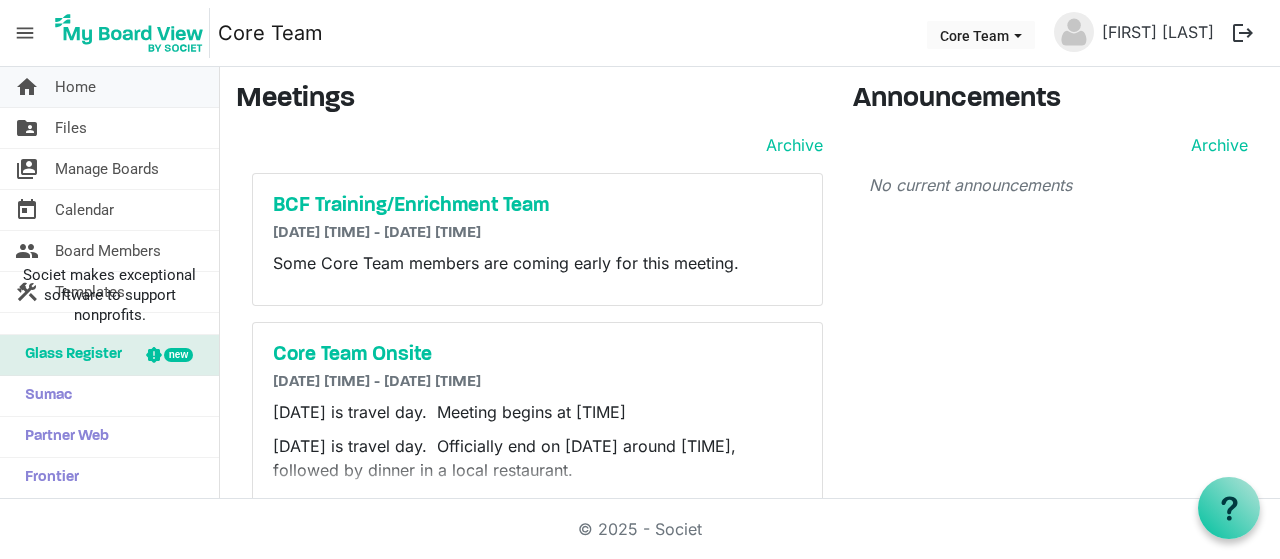 click on "Home" at bounding box center [75, 87] 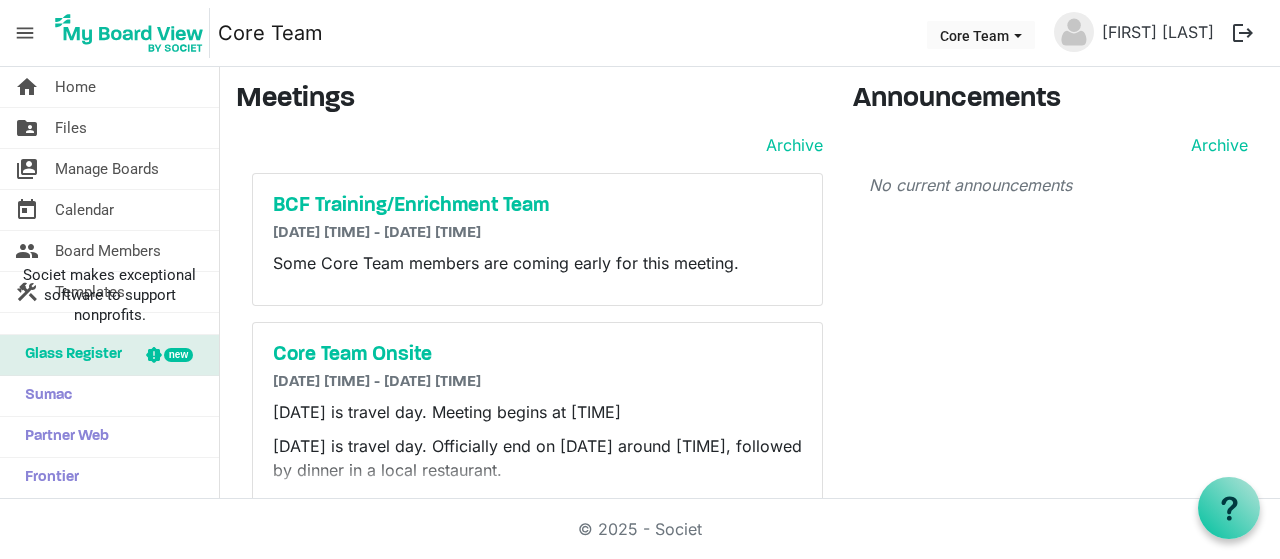 scroll, scrollTop: 0, scrollLeft: 0, axis: both 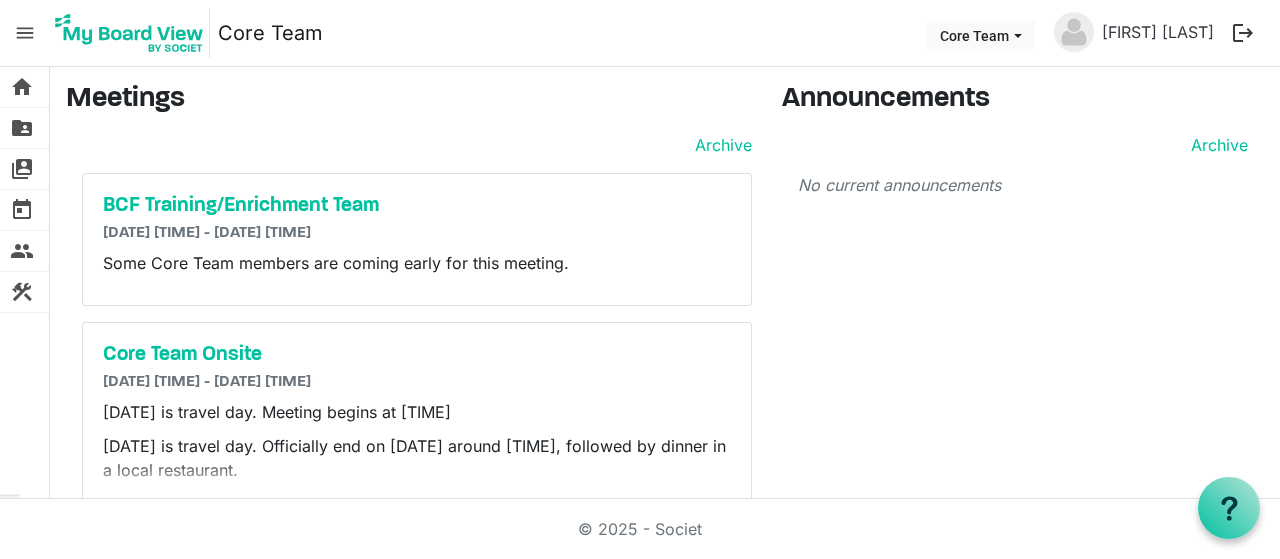 click on "menu" at bounding box center (25, 33) 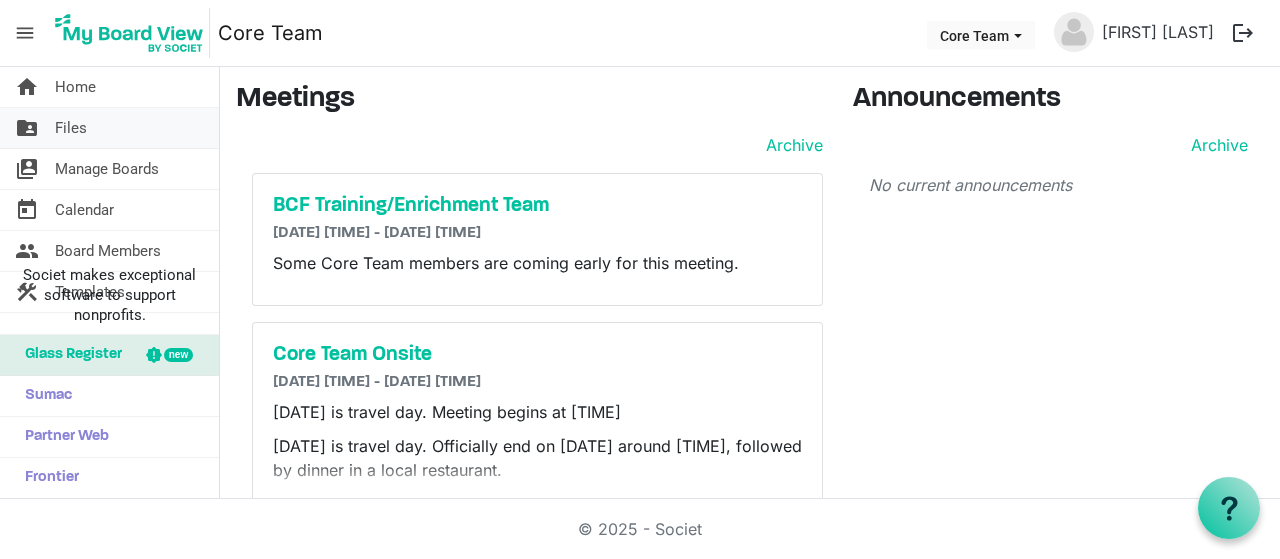 click on "Files" at bounding box center [71, 128] 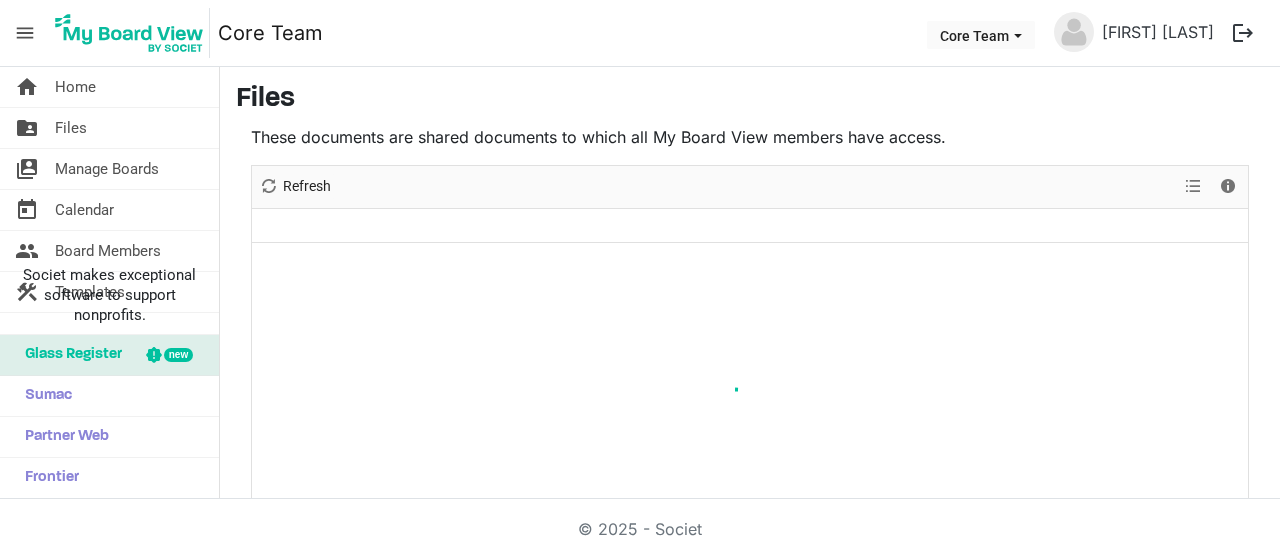 scroll, scrollTop: 0, scrollLeft: 0, axis: both 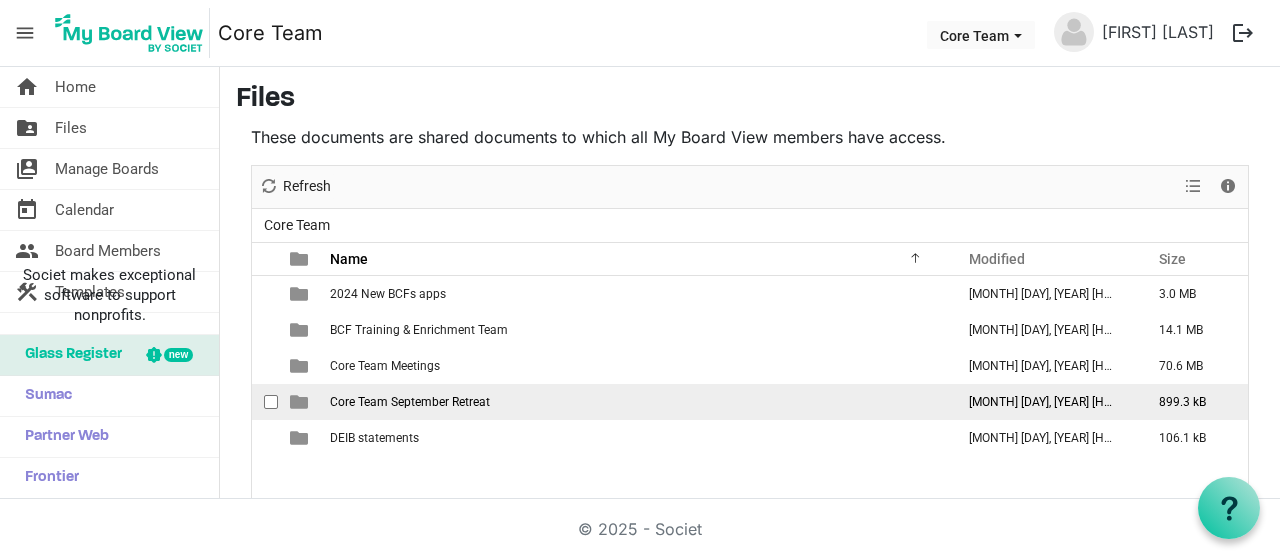 click on "Core Team September Retreat" at bounding box center [410, 402] 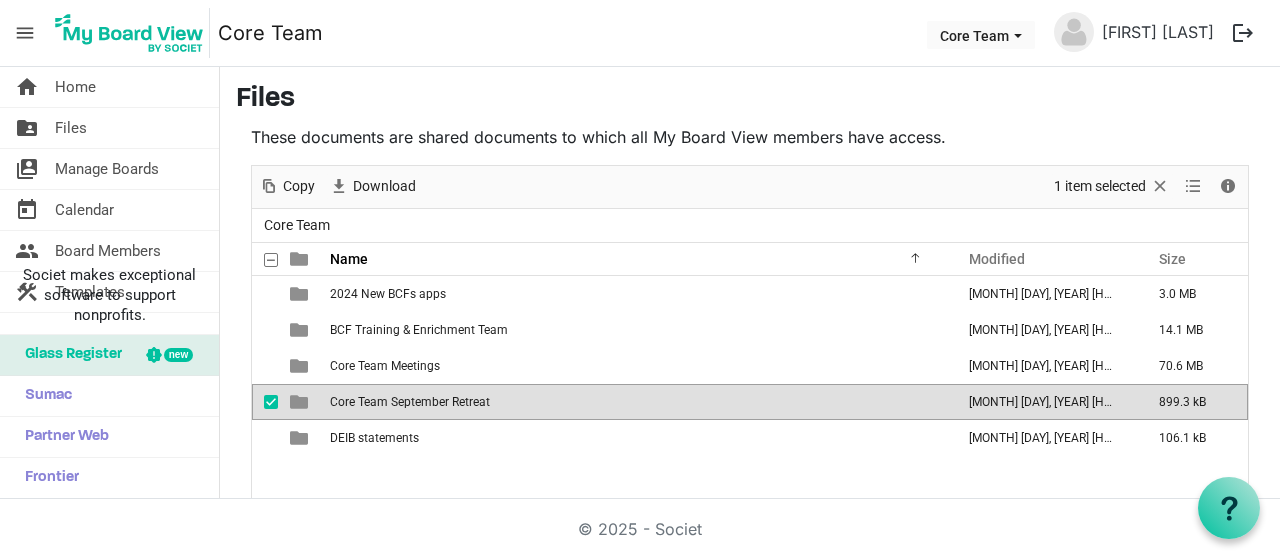 click on "Core Team September Retreat" at bounding box center [410, 402] 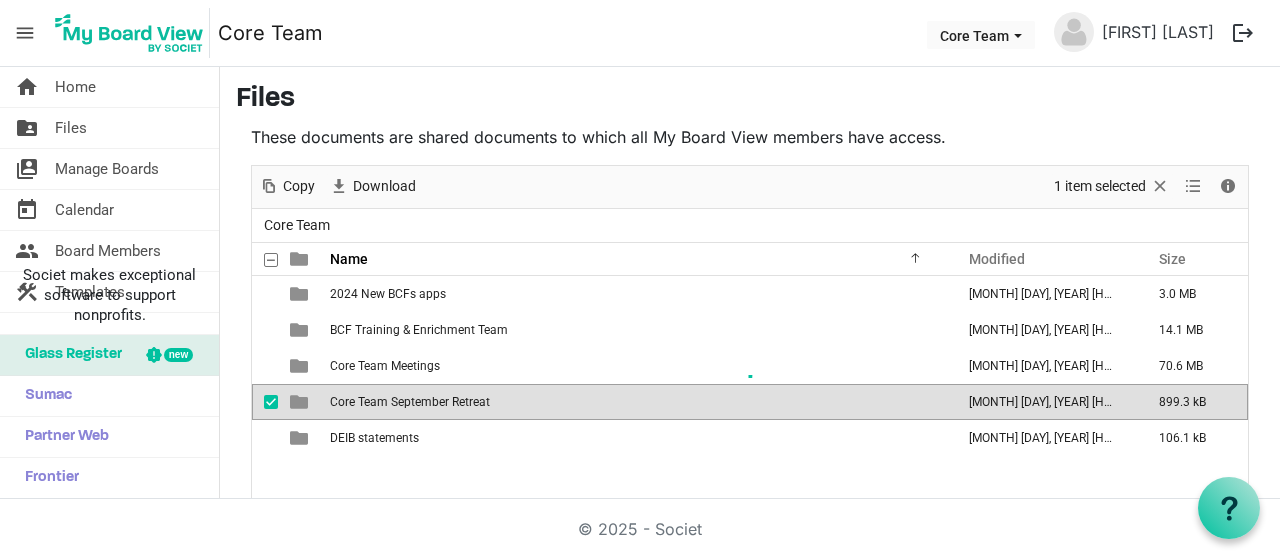 scroll, scrollTop: 114, scrollLeft: 0, axis: vertical 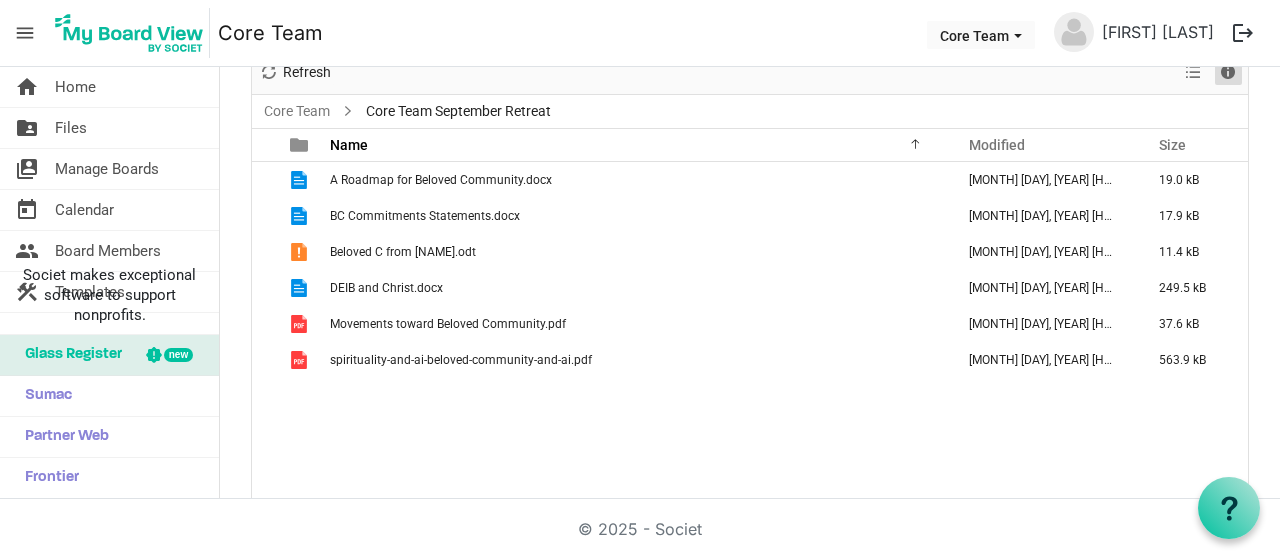 click at bounding box center (1228, 72) 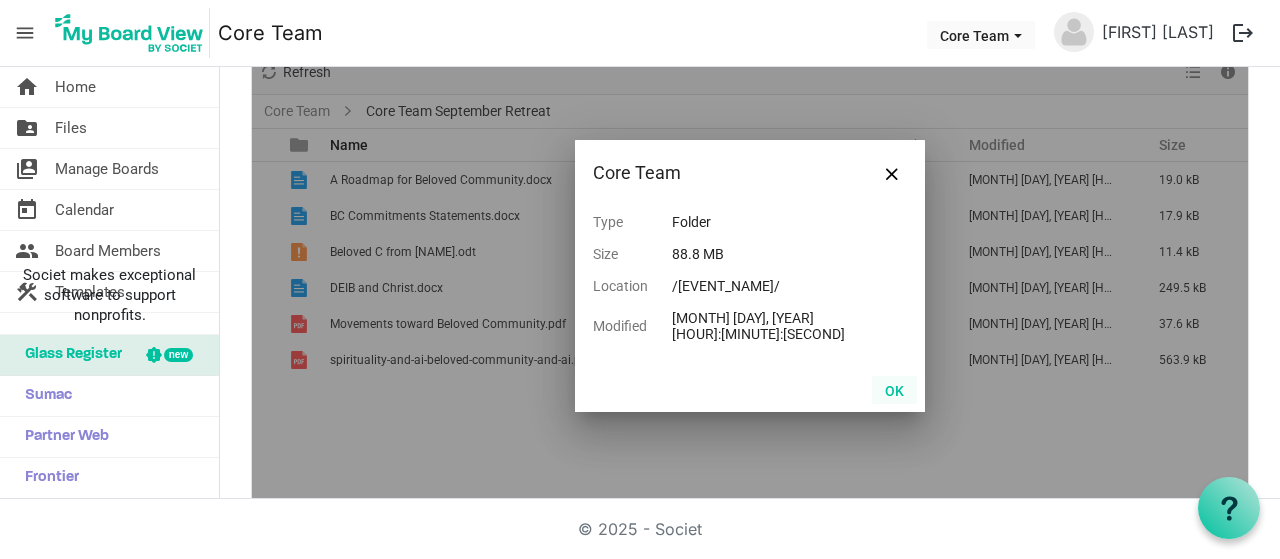 click on "OK" at bounding box center (894, 390) 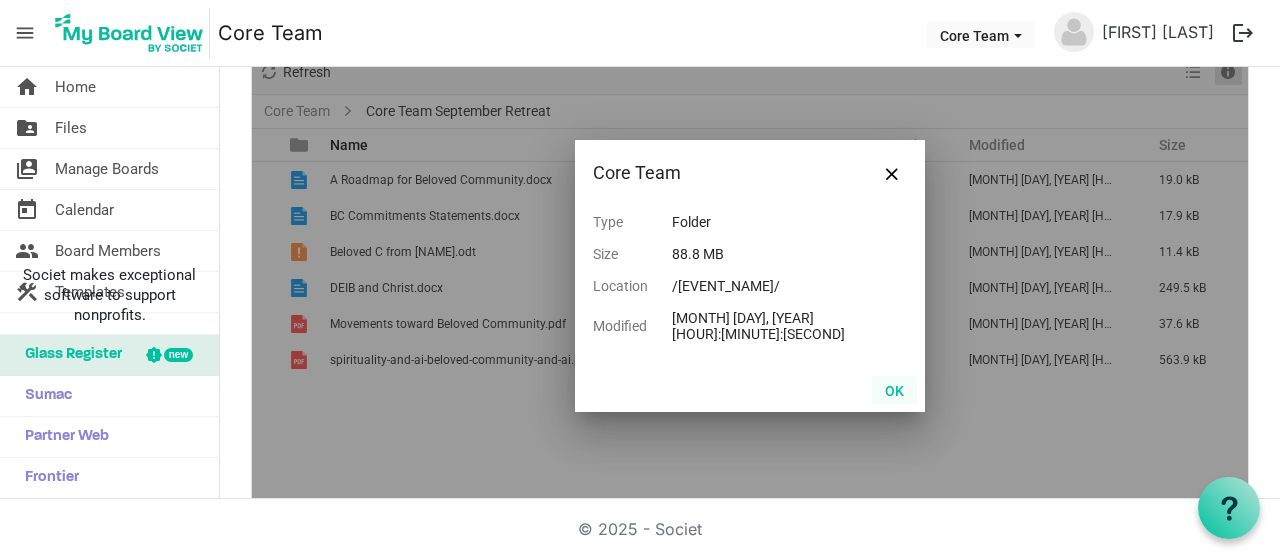 scroll, scrollTop: 106, scrollLeft: 0, axis: vertical 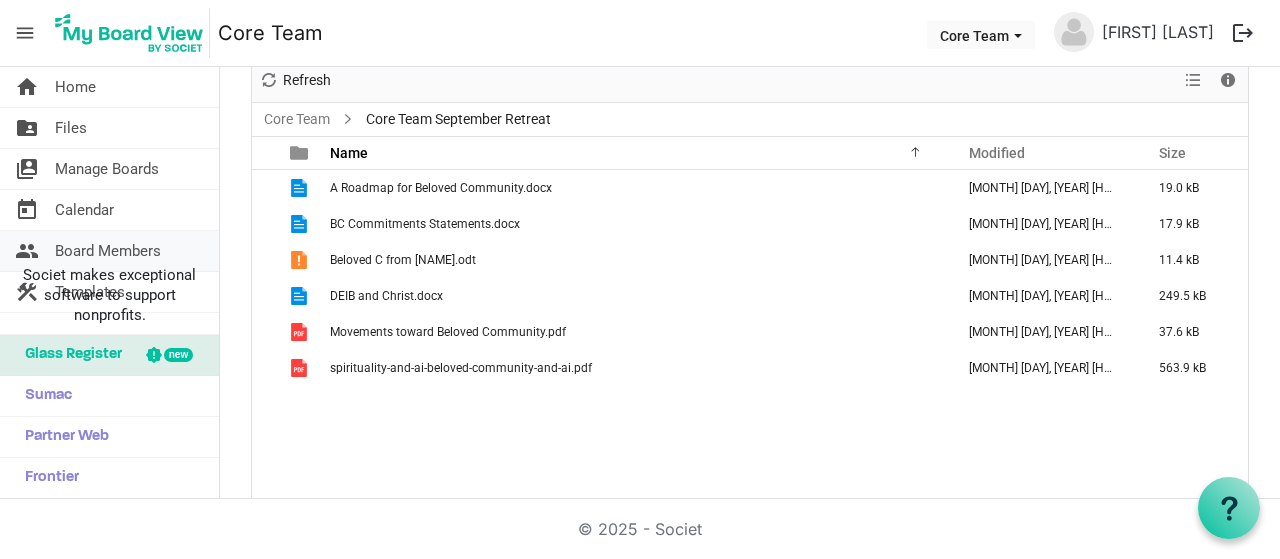 click on "Board Members" at bounding box center (108, 251) 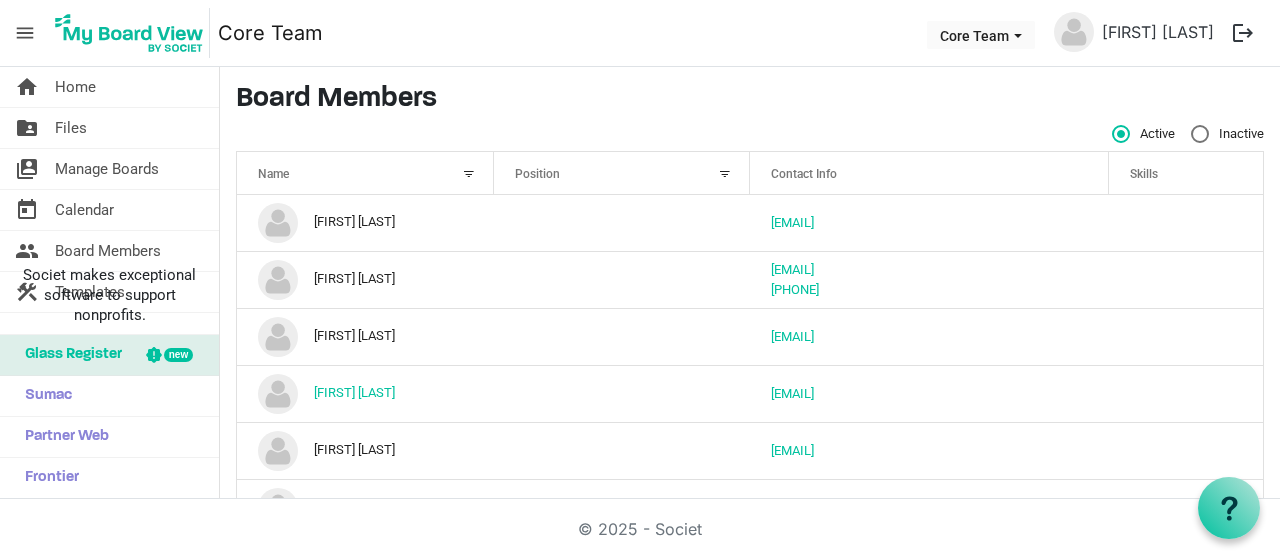 scroll, scrollTop: 0, scrollLeft: 0, axis: both 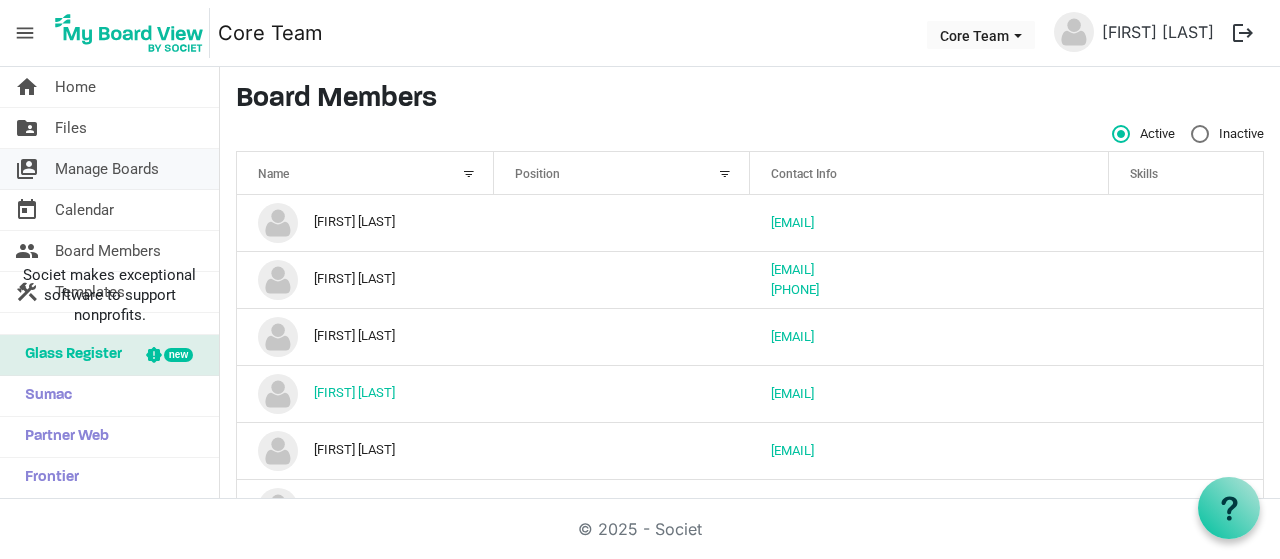 click on "Manage Boards" at bounding box center [107, 169] 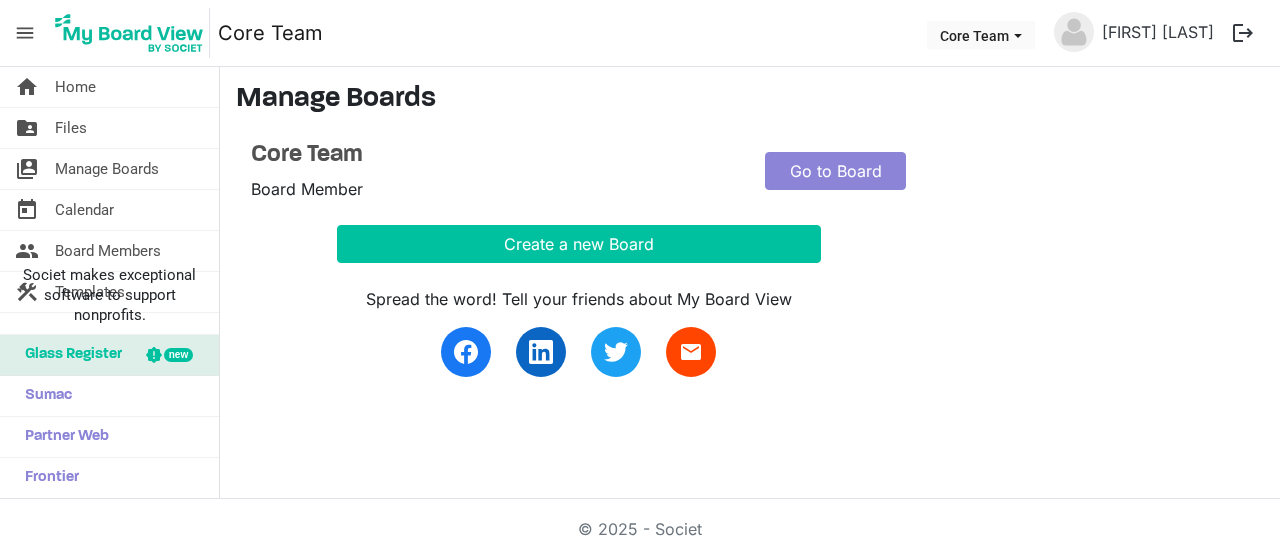 scroll, scrollTop: 0, scrollLeft: 0, axis: both 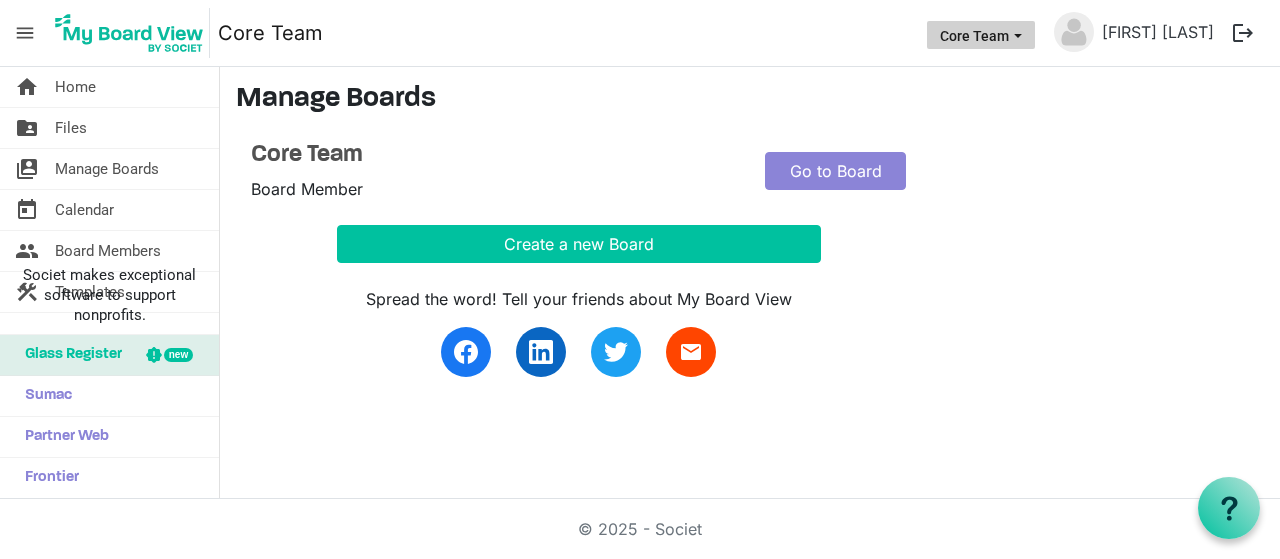 click on "Core Team" at bounding box center (981, 35) 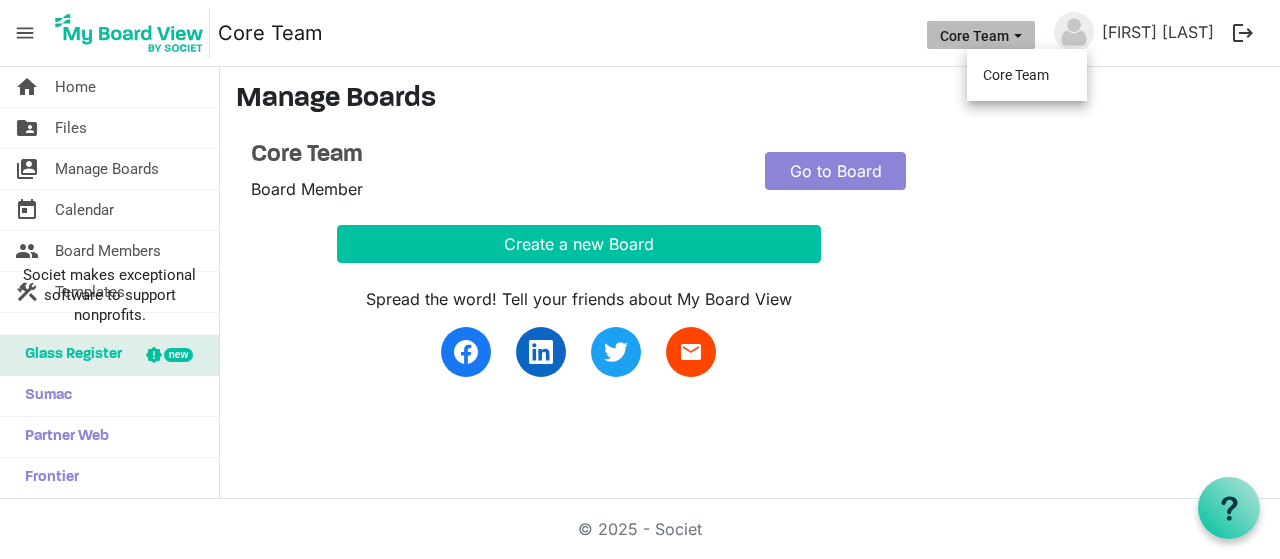 click on "Core Team" at bounding box center [981, 35] 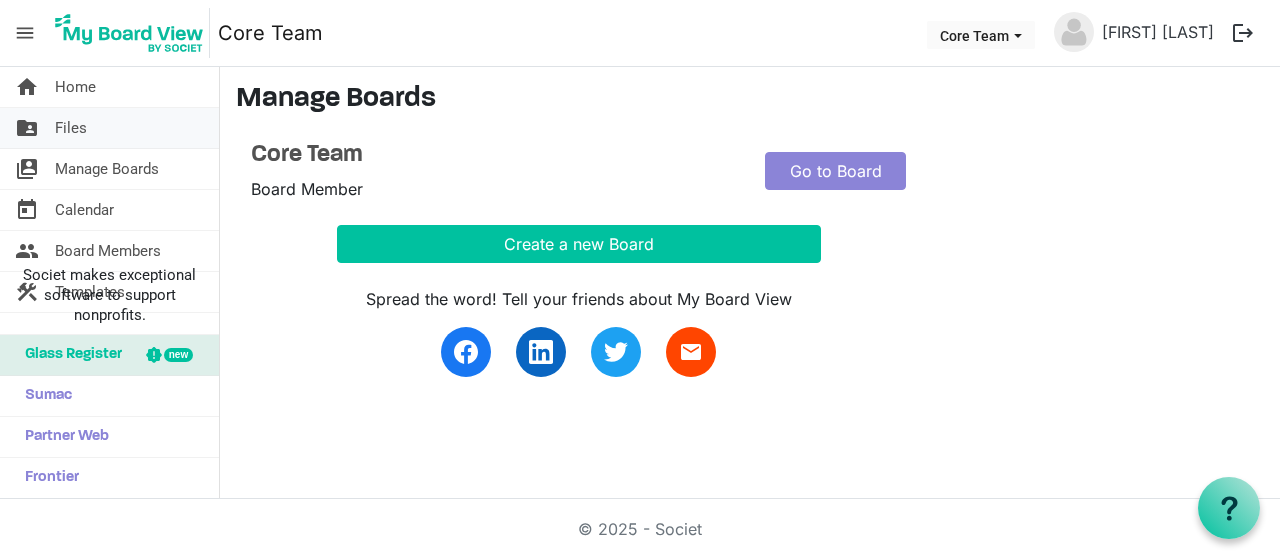 click on "Files" at bounding box center (71, 128) 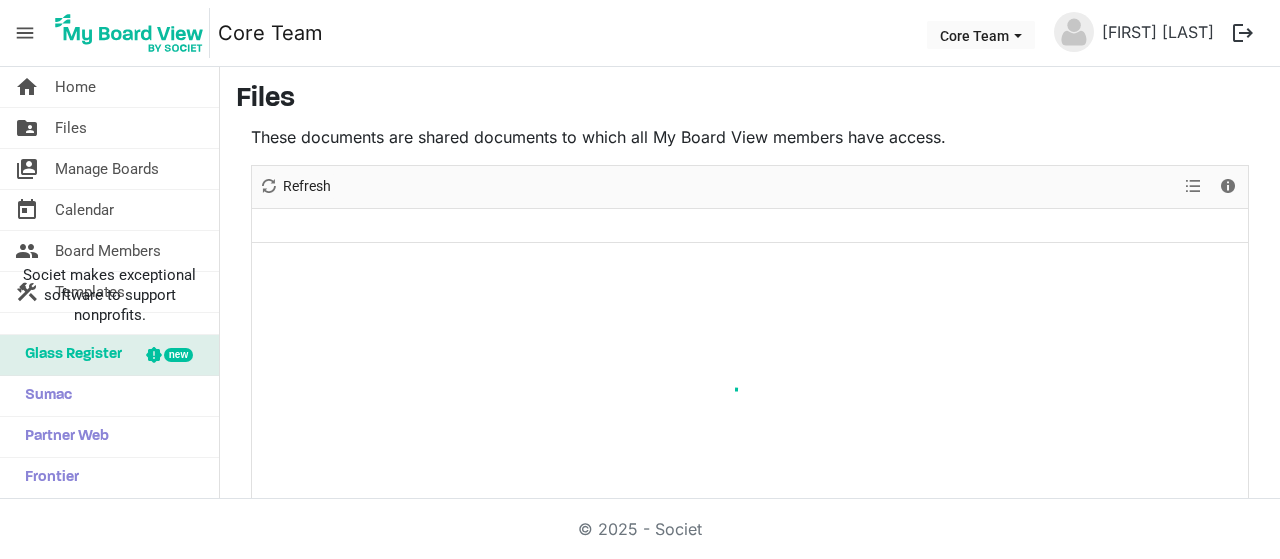 scroll, scrollTop: 0, scrollLeft: 0, axis: both 